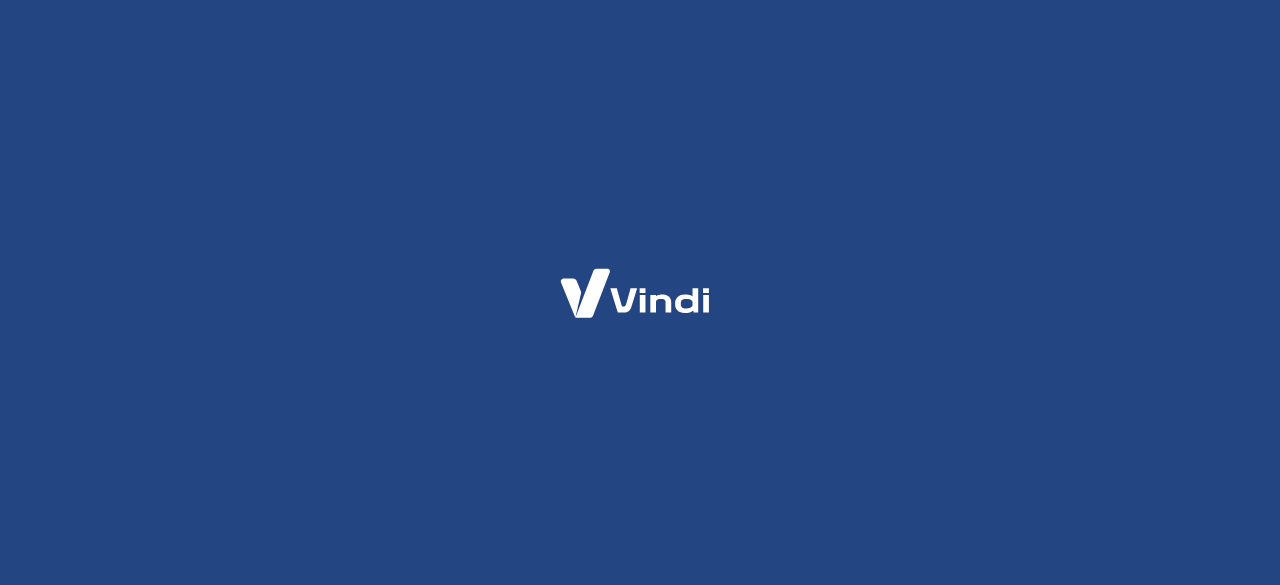 scroll, scrollTop: 0, scrollLeft: 0, axis: both 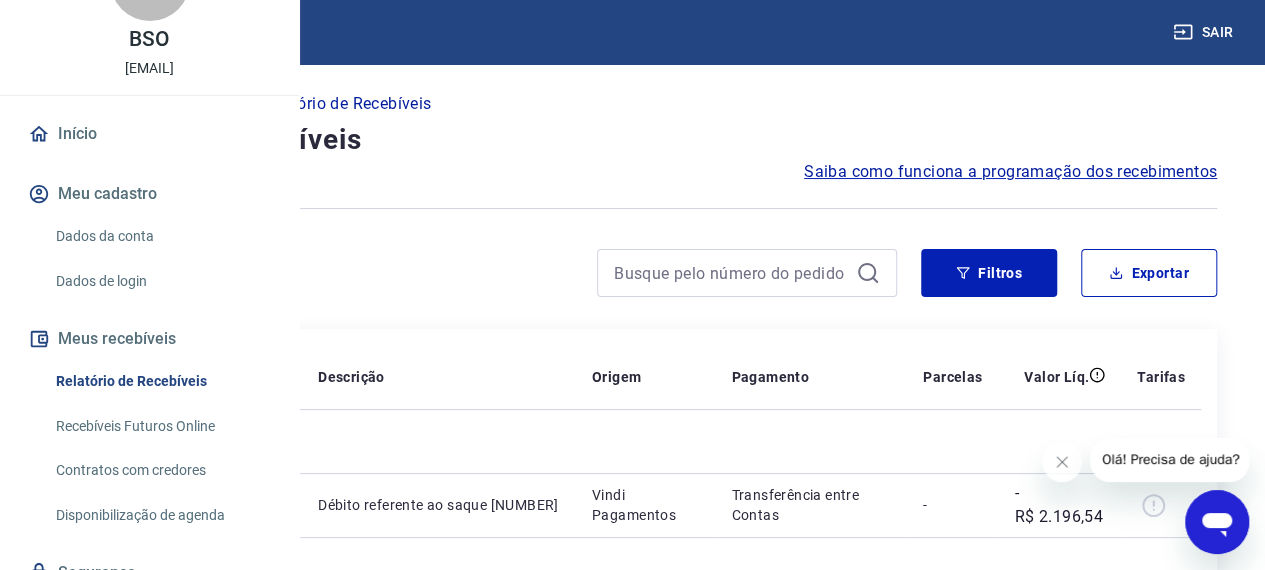 click on "Relatório de Recebíveis" at bounding box center (161, 381) 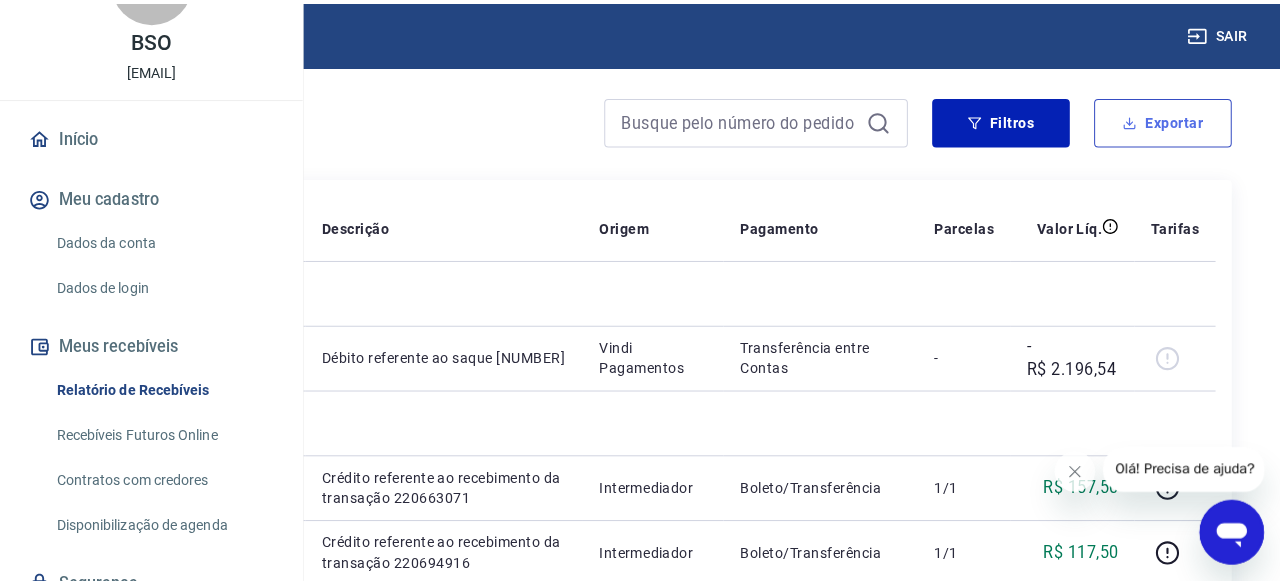 scroll, scrollTop: 151, scrollLeft: 0, axis: vertical 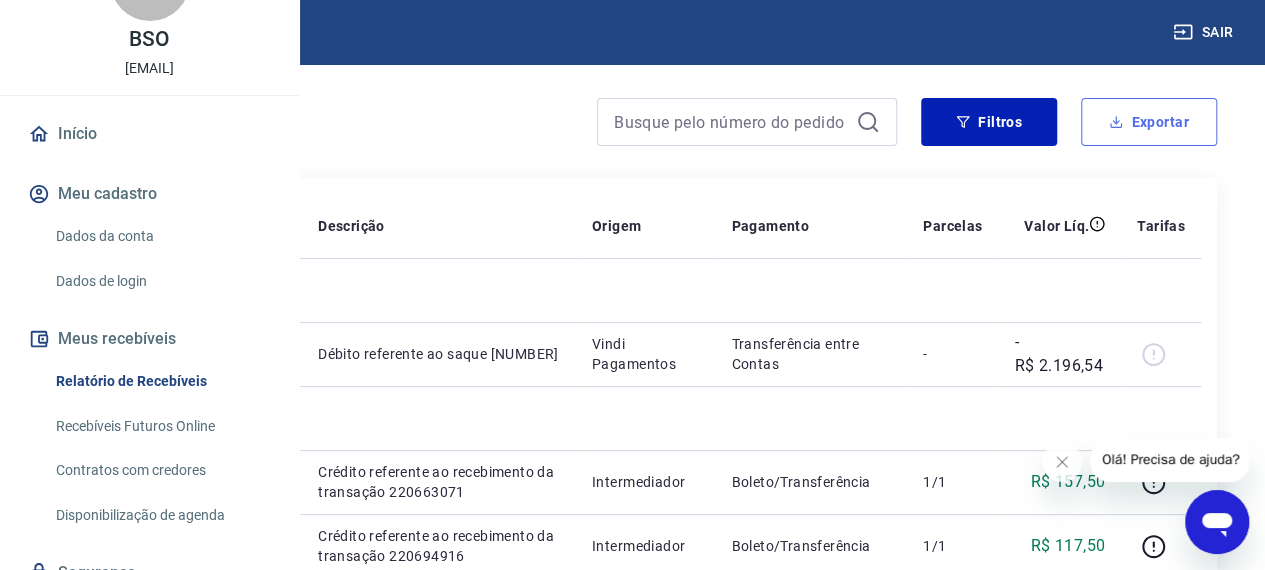 click on "Exportar" at bounding box center (1149, 122) 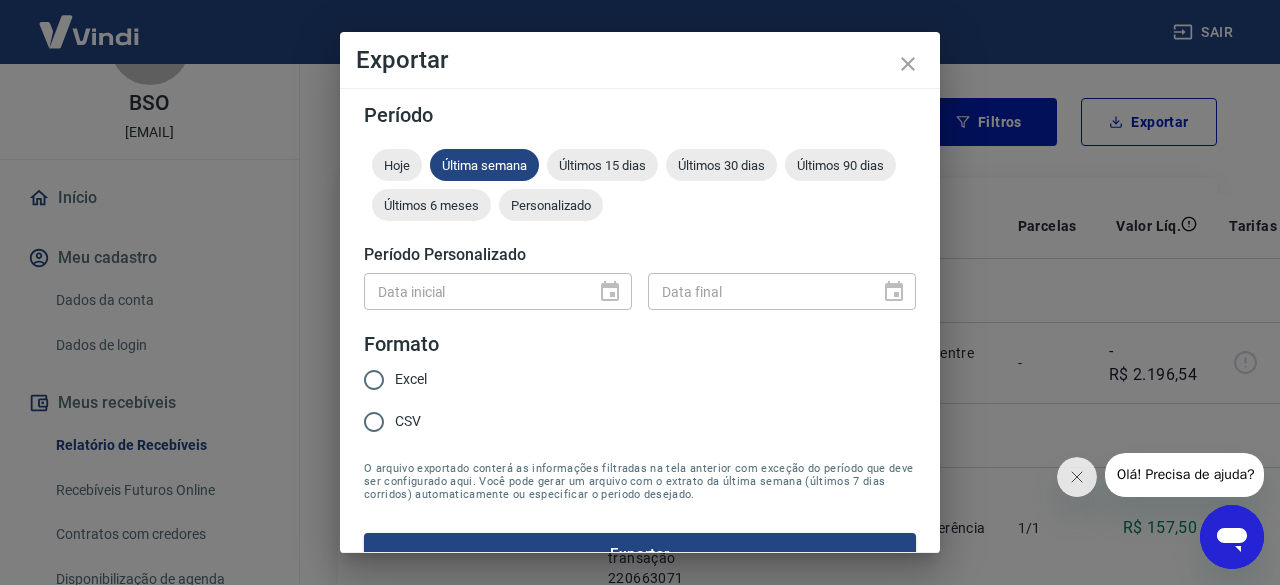 click on "Data inicial" at bounding box center [498, 291] 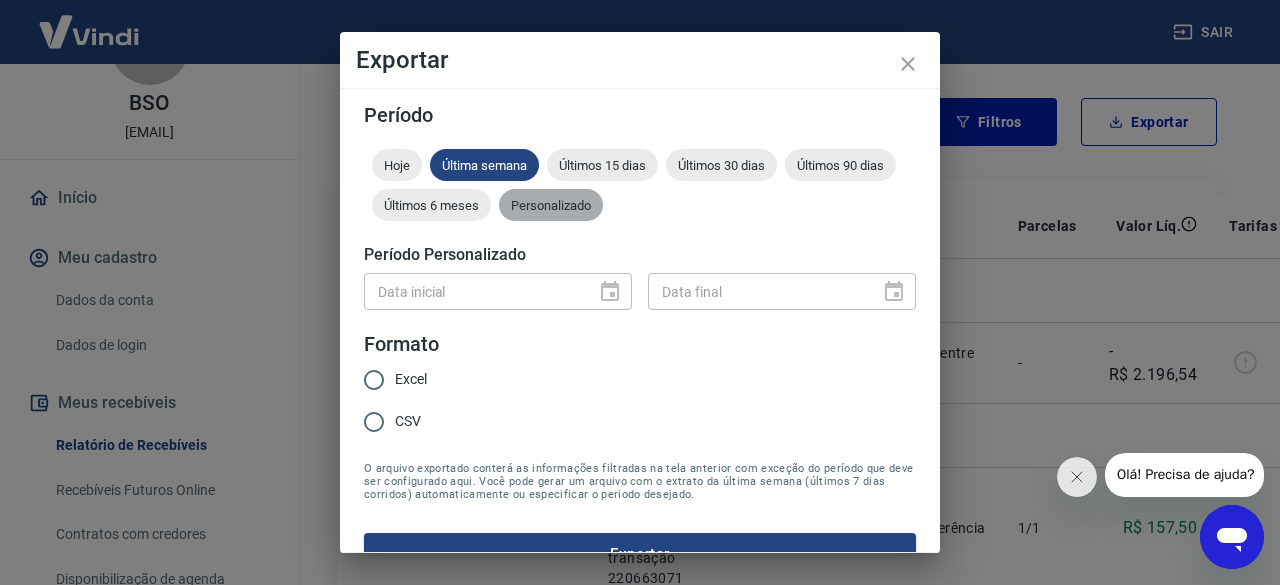 click on "Personalizado" at bounding box center [551, 205] 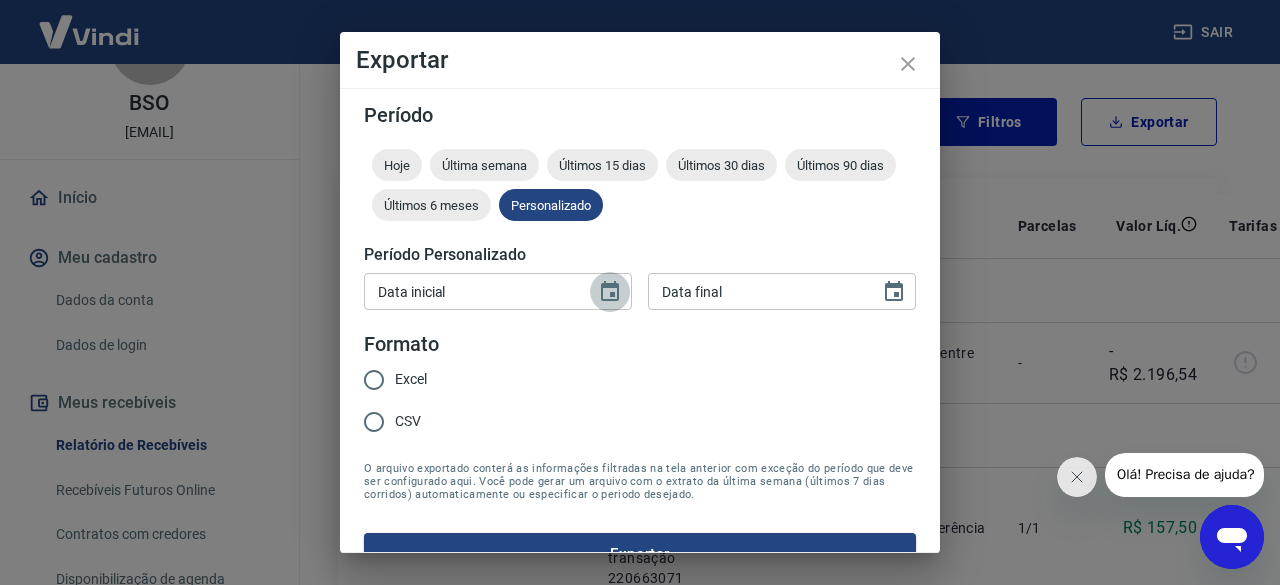 click 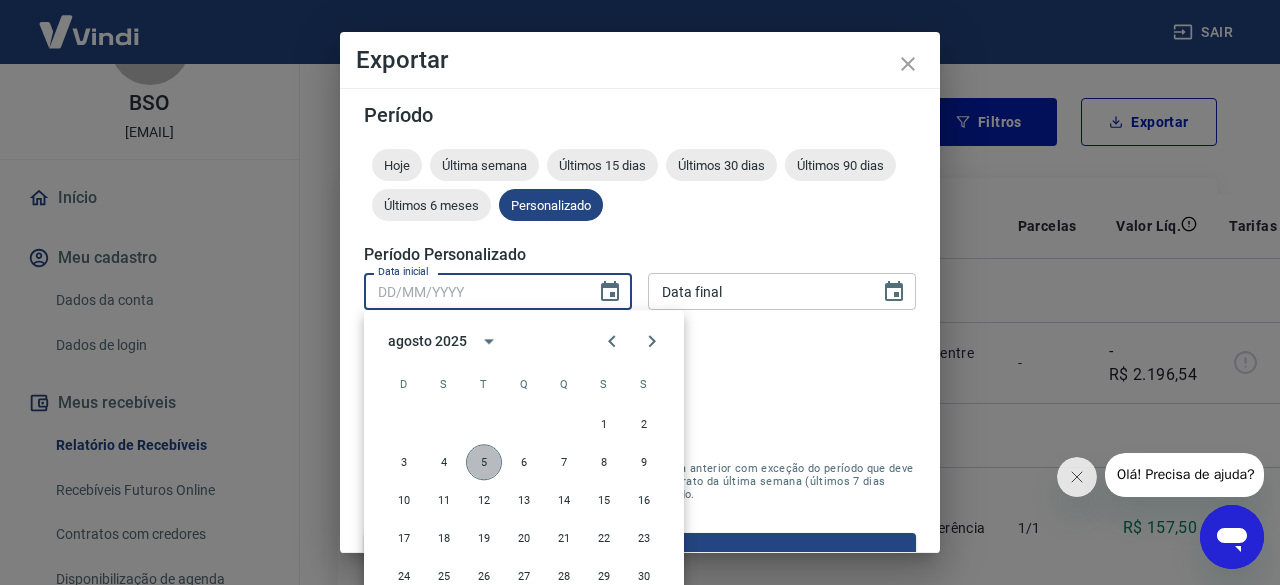 click on "5" at bounding box center [484, 462] 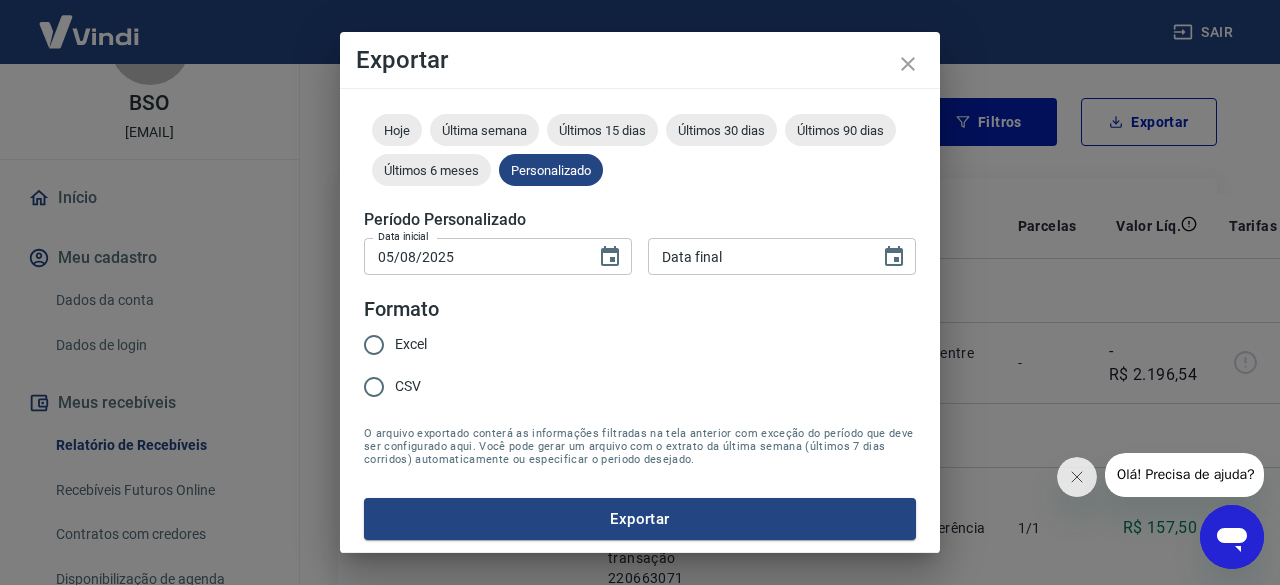 scroll, scrollTop: 35, scrollLeft: 0, axis: vertical 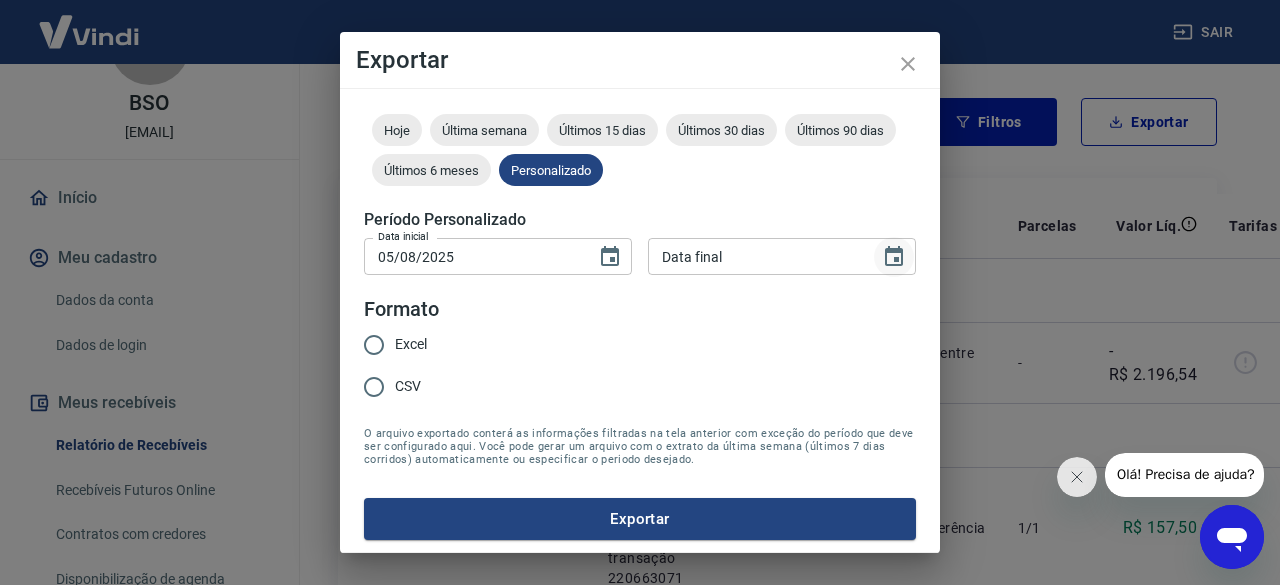 click 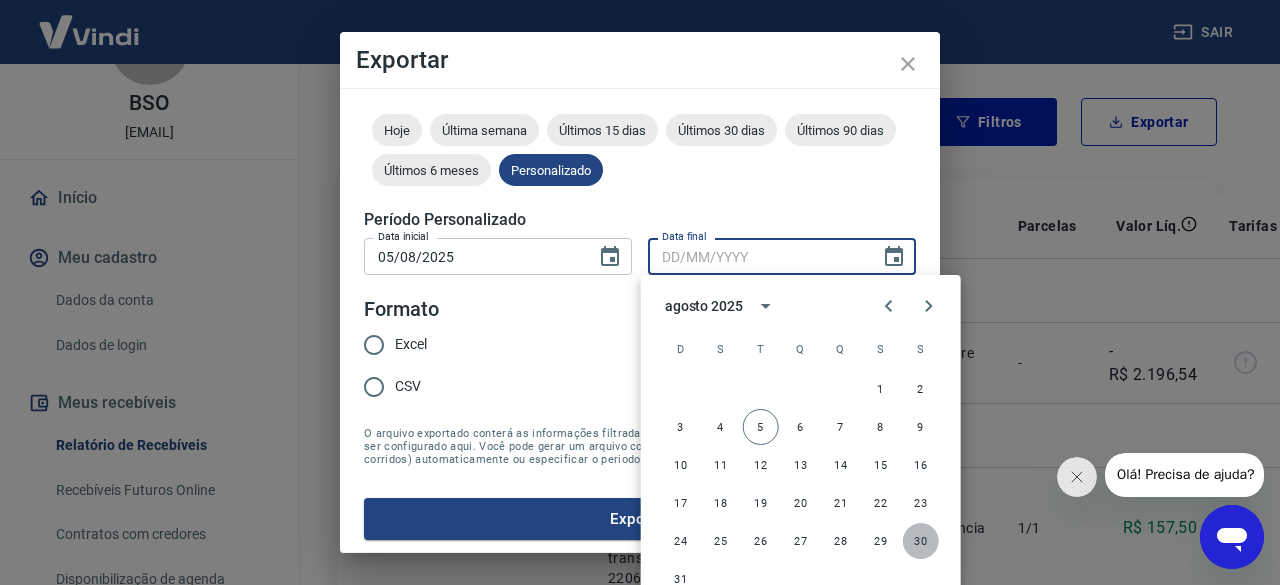 click on "30" at bounding box center (921, 541) 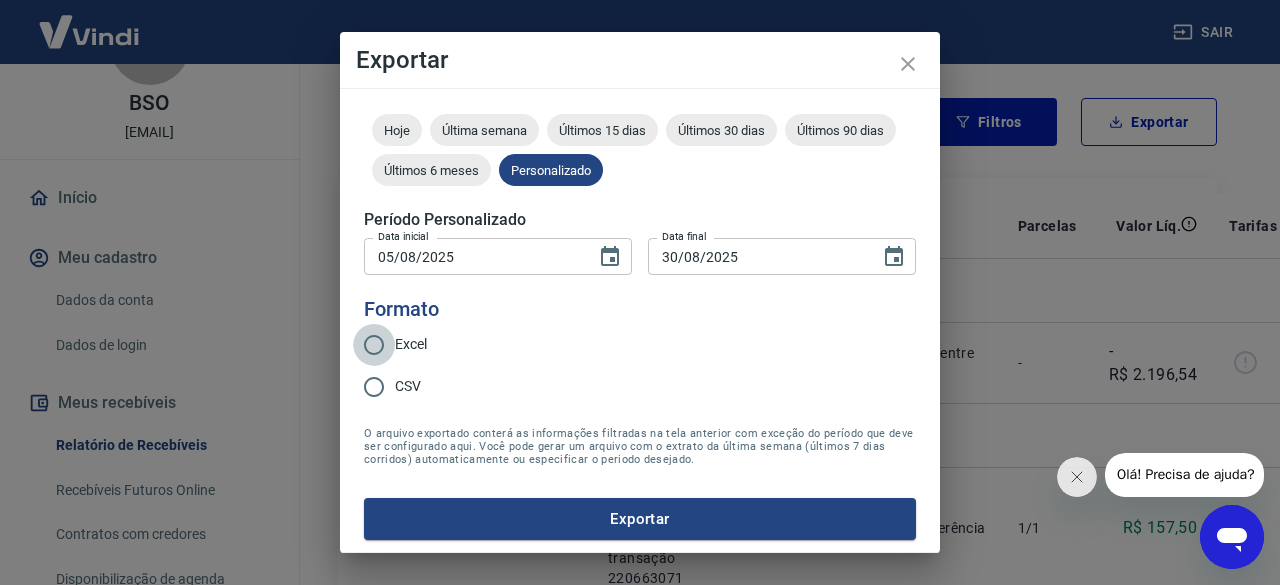 click on "Excel" at bounding box center [374, 345] 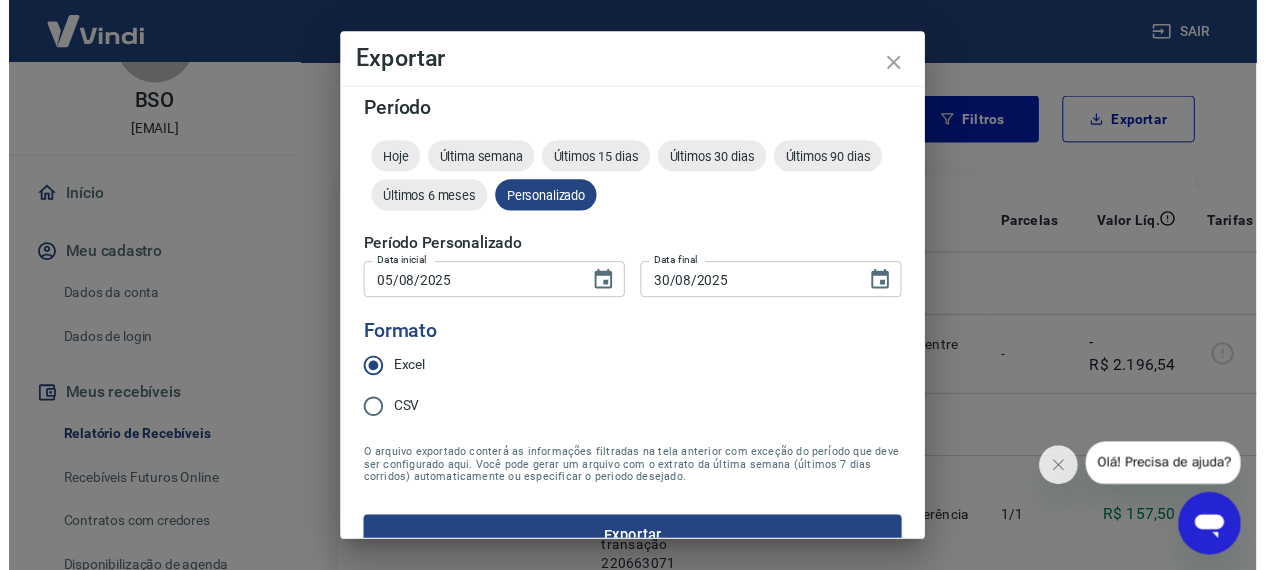 scroll, scrollTop: 0, scrollLeft: 0, axis: both 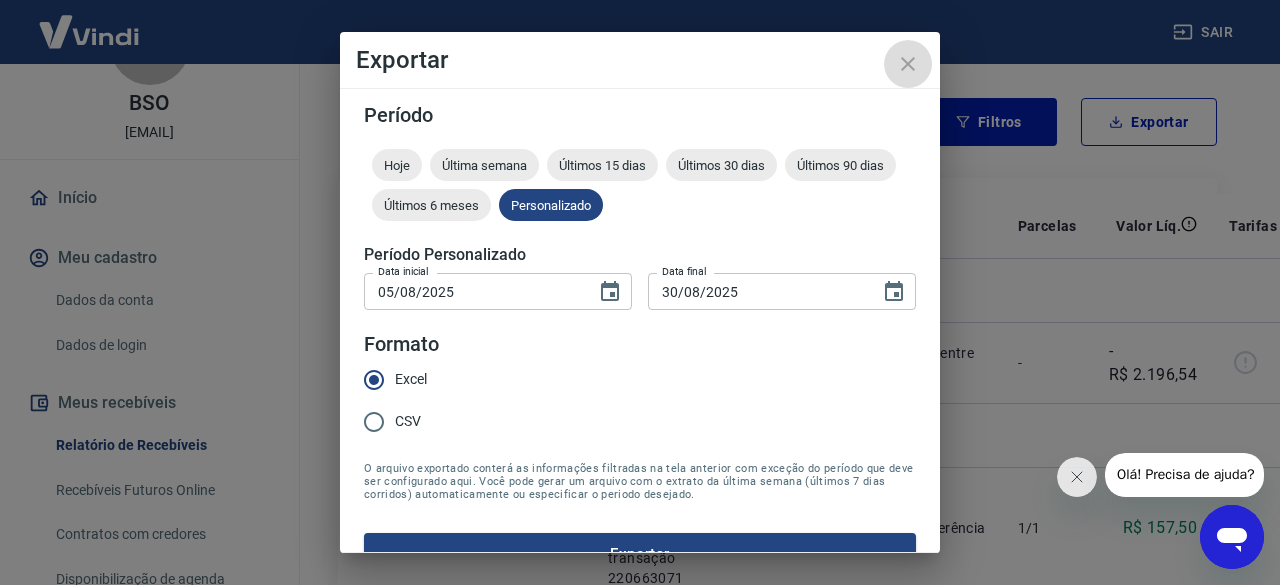 click 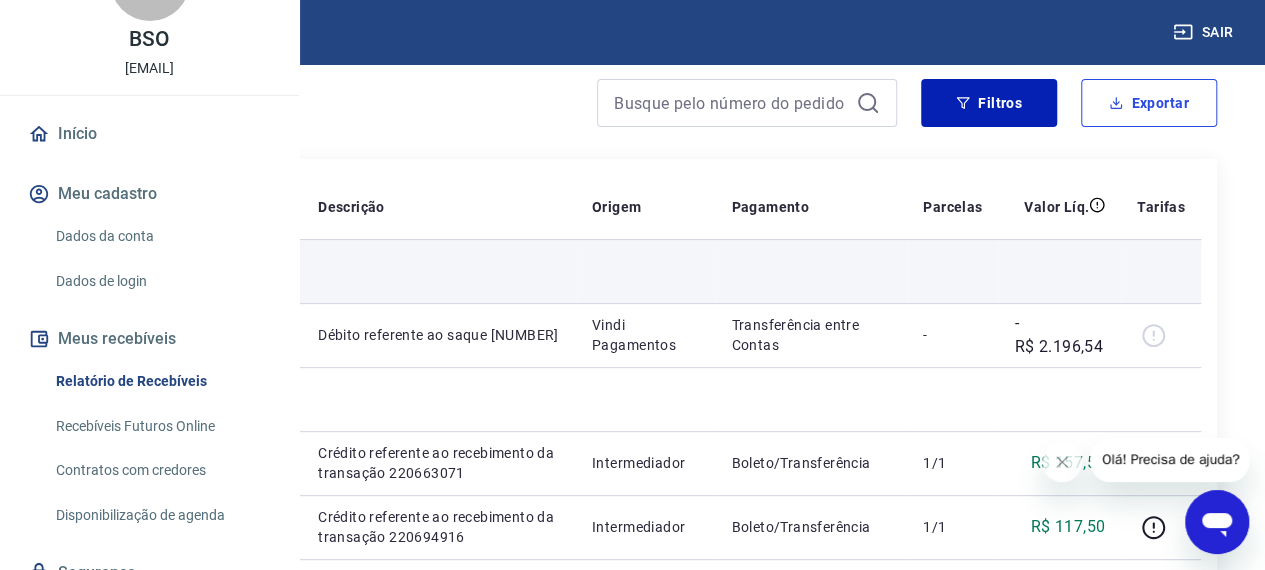 scroll, scrollTop: 149, scrollLeft: 8, axis: both 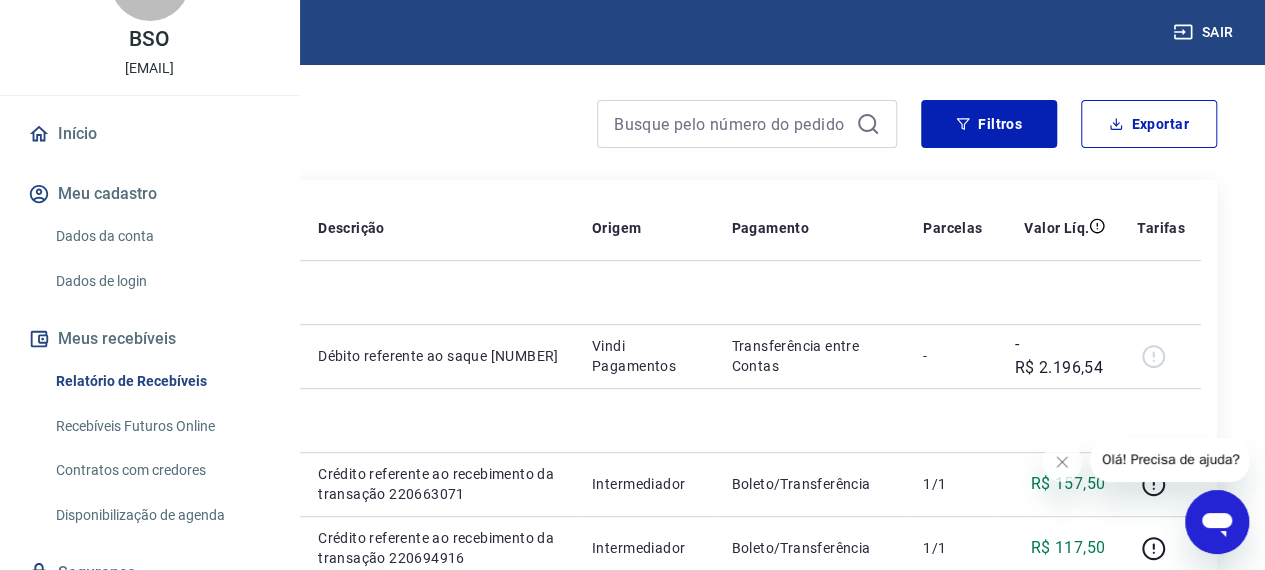 click on "Recebíveis Futuros Online" at bounding box center [161, 426] 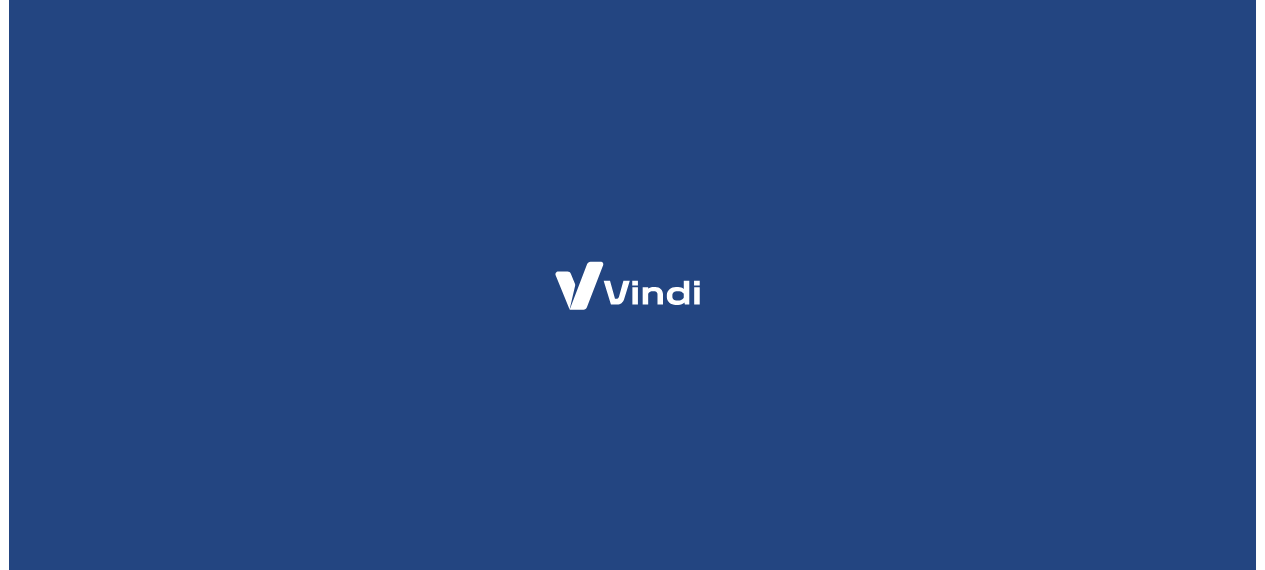 scroll, scrollTop: 0, scrollLeft: 0, axis: both 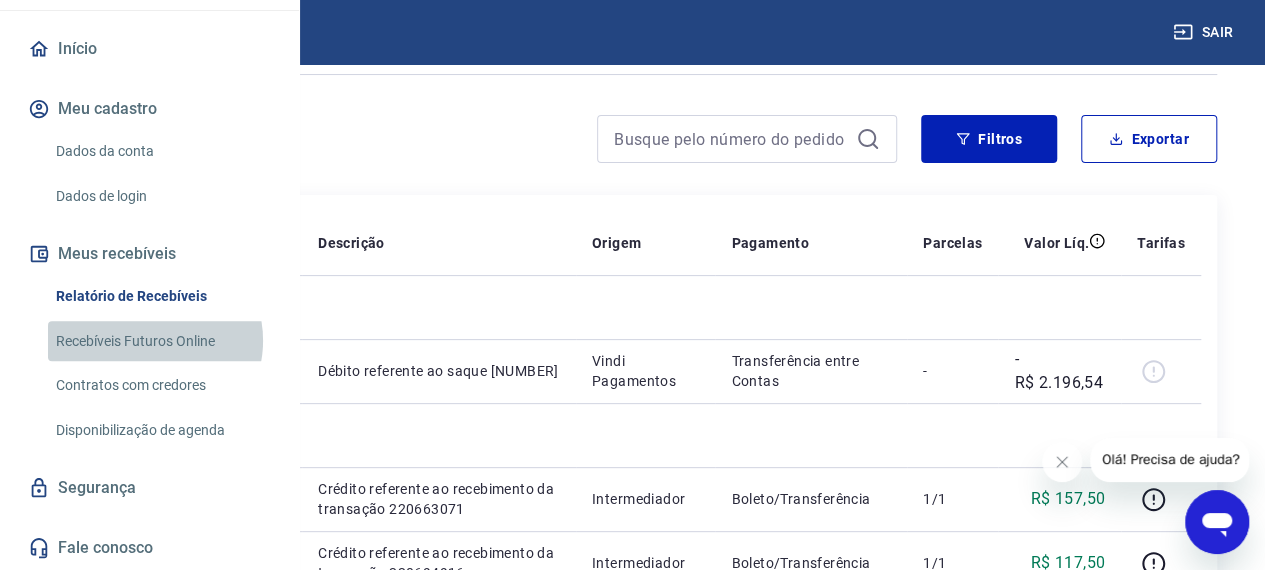 click on "Recebíveis Futuros Online" at bounding box center (161, 341) 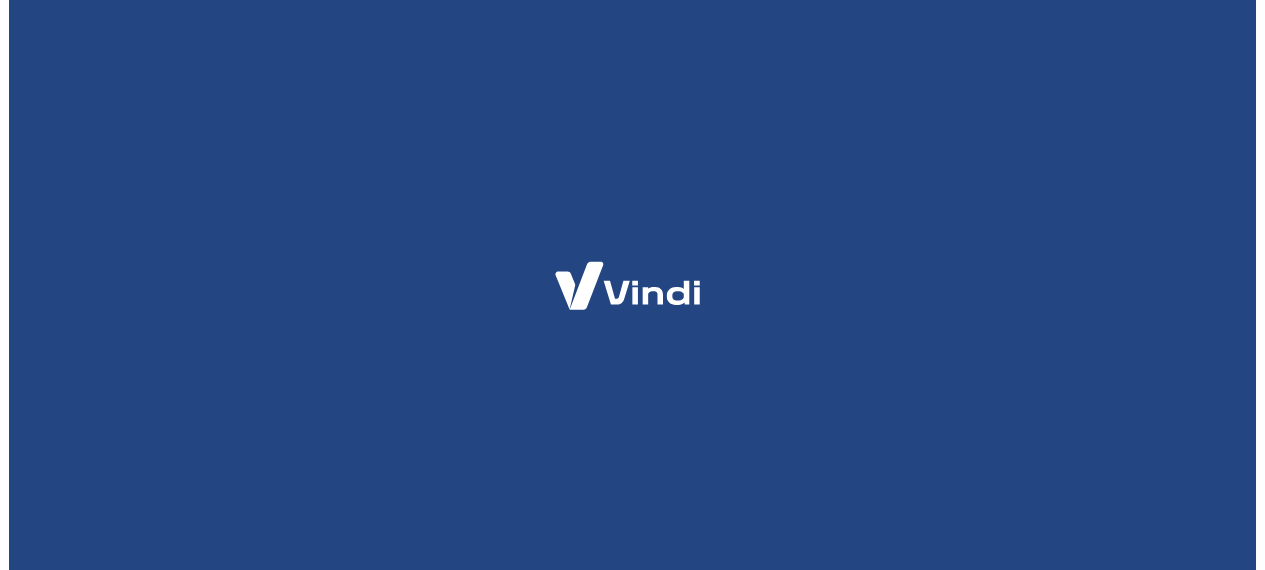 scroll, scrollTop: 0, scrollLeft: 0, axis: both 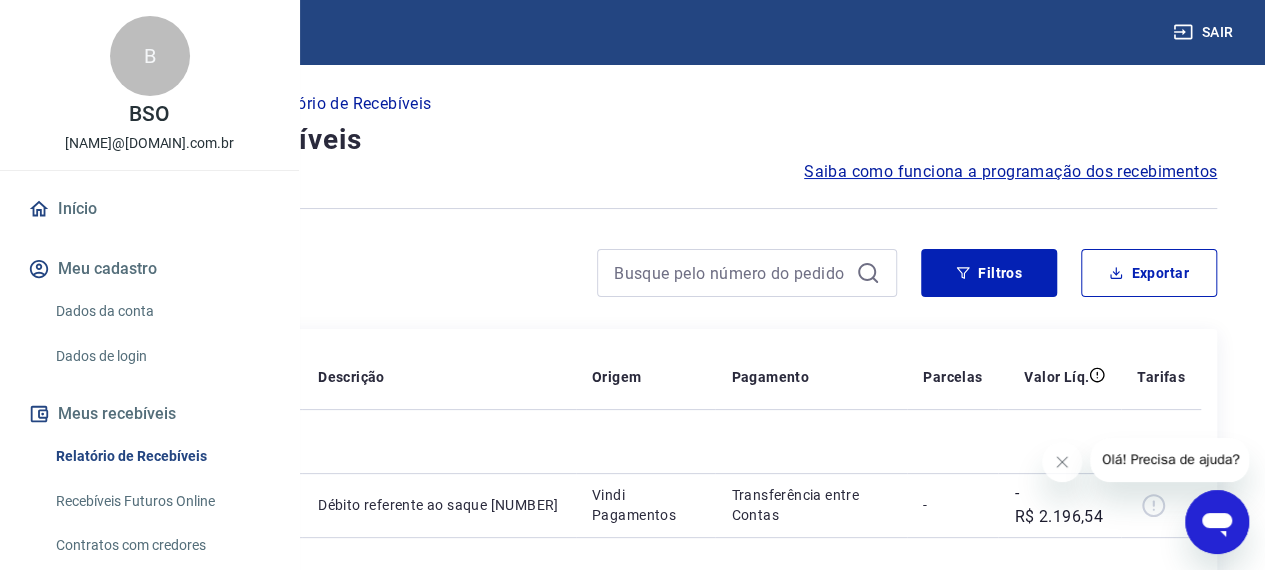 click on "Relatório de Recebíveis" at bounding box center (161, 456) 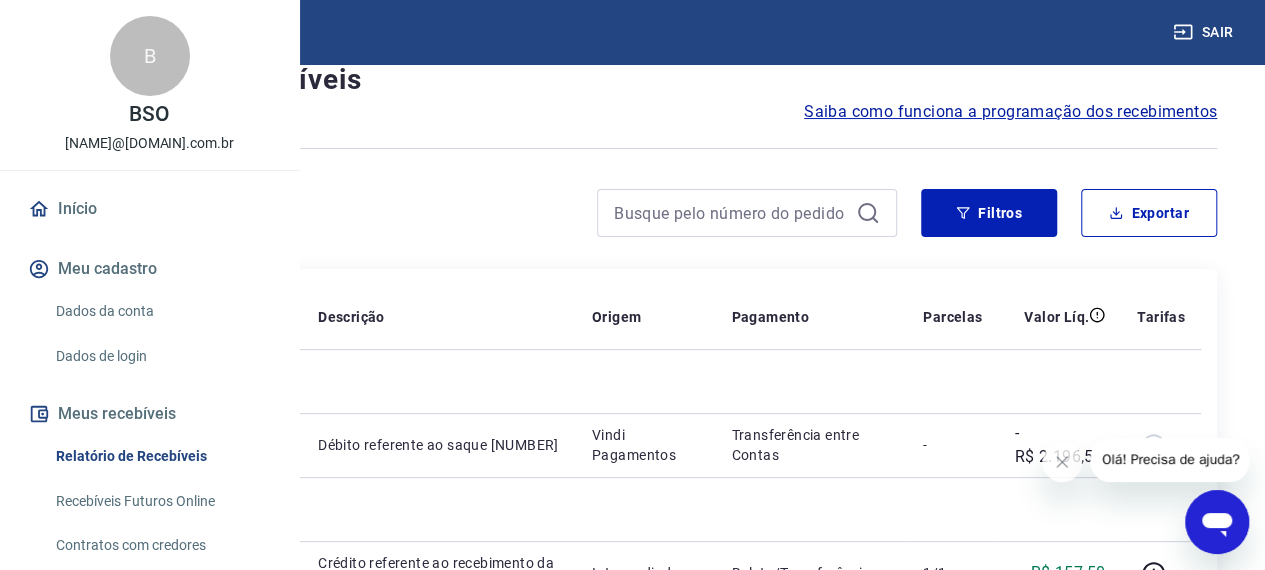 scroll, scrollTop: 64, scrollLeft: 0, axis: vertical 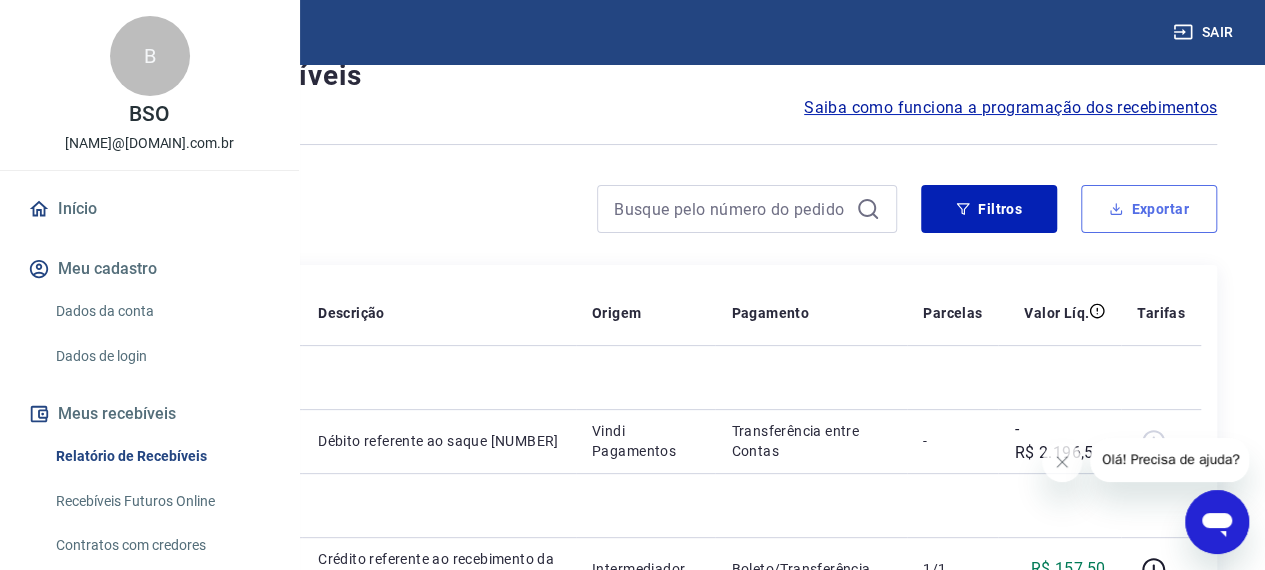 click on "Exportar" at bounding box center [1149, 209] 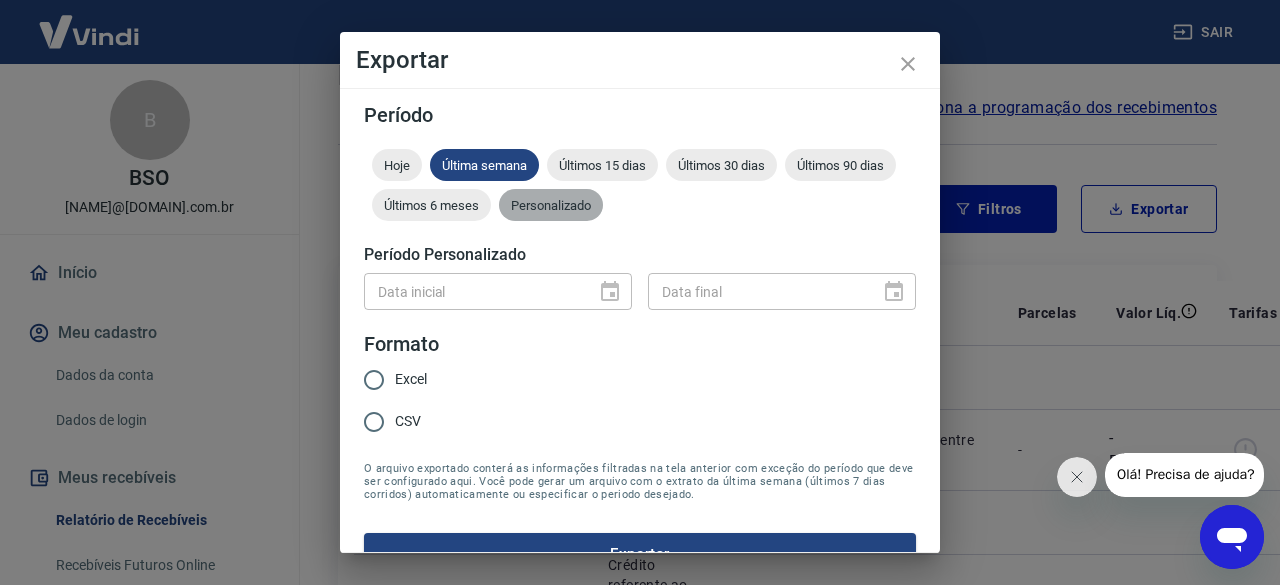 click on "Personalizado" at bounding box center [551, 205] 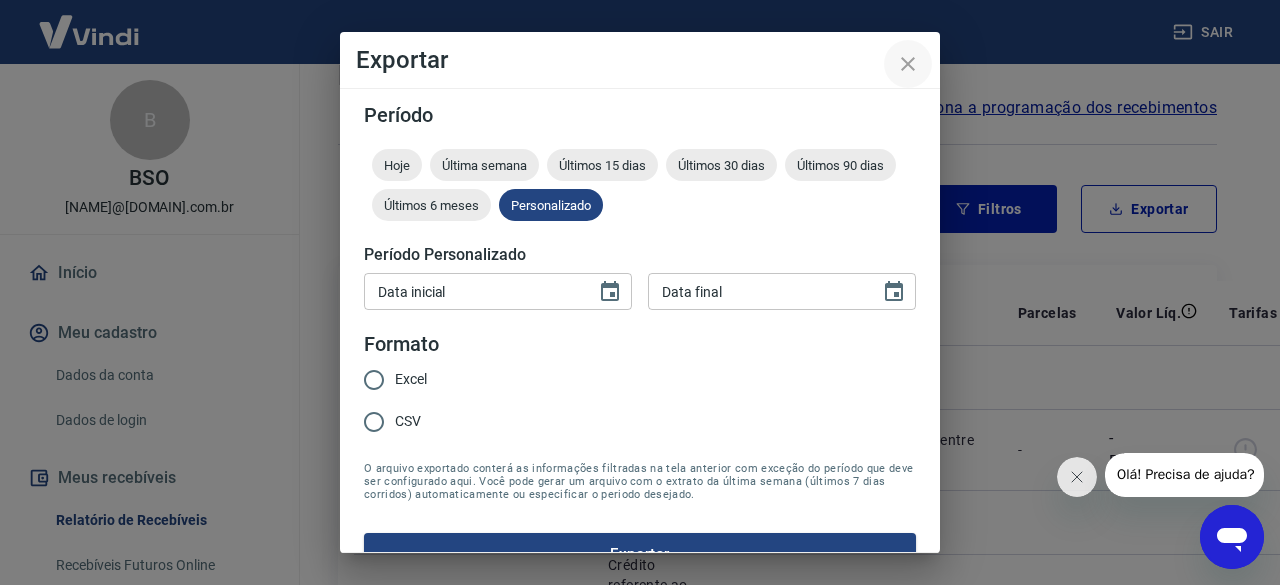 click 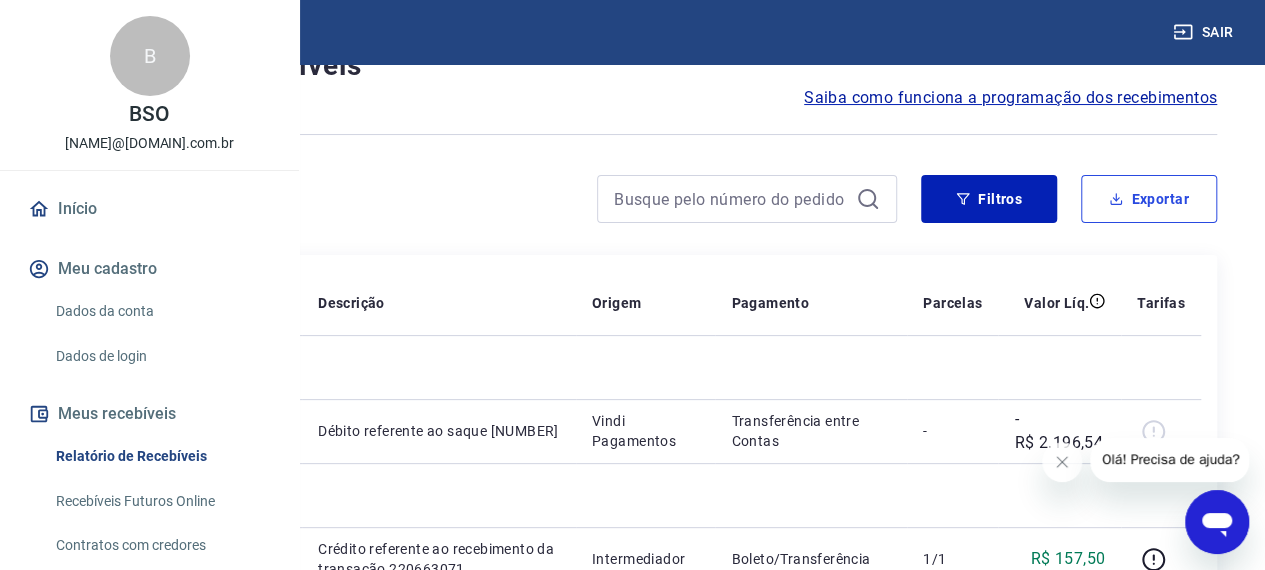 scroll, scrollTop: 72, scrollLeft: 4, axis: both 